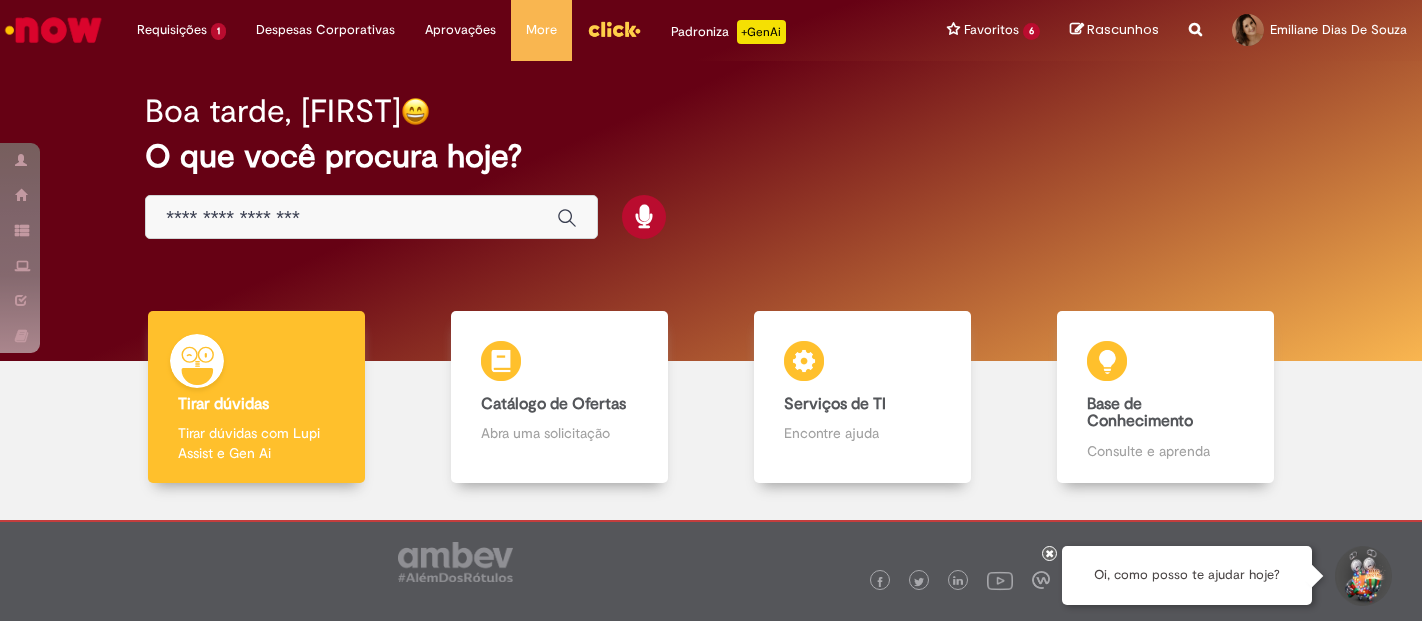 scroll, scrollTop: 0, scrollLeft: 0, axis: both 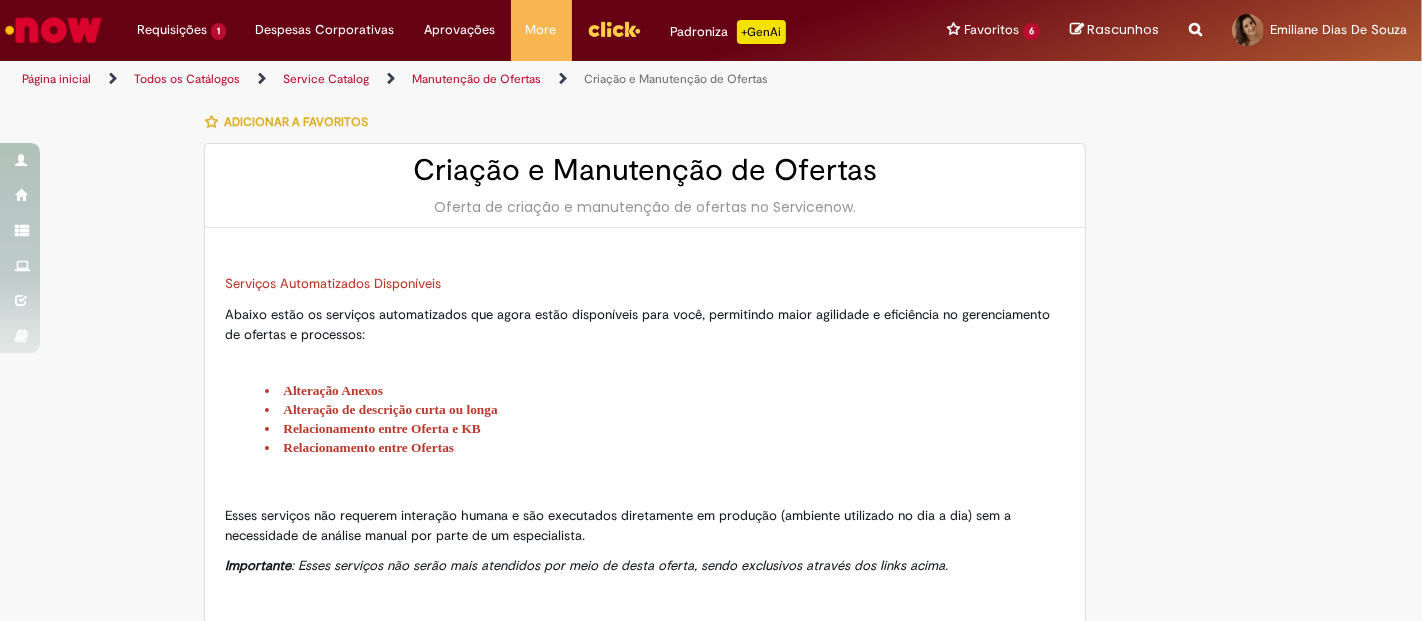 type on "********" 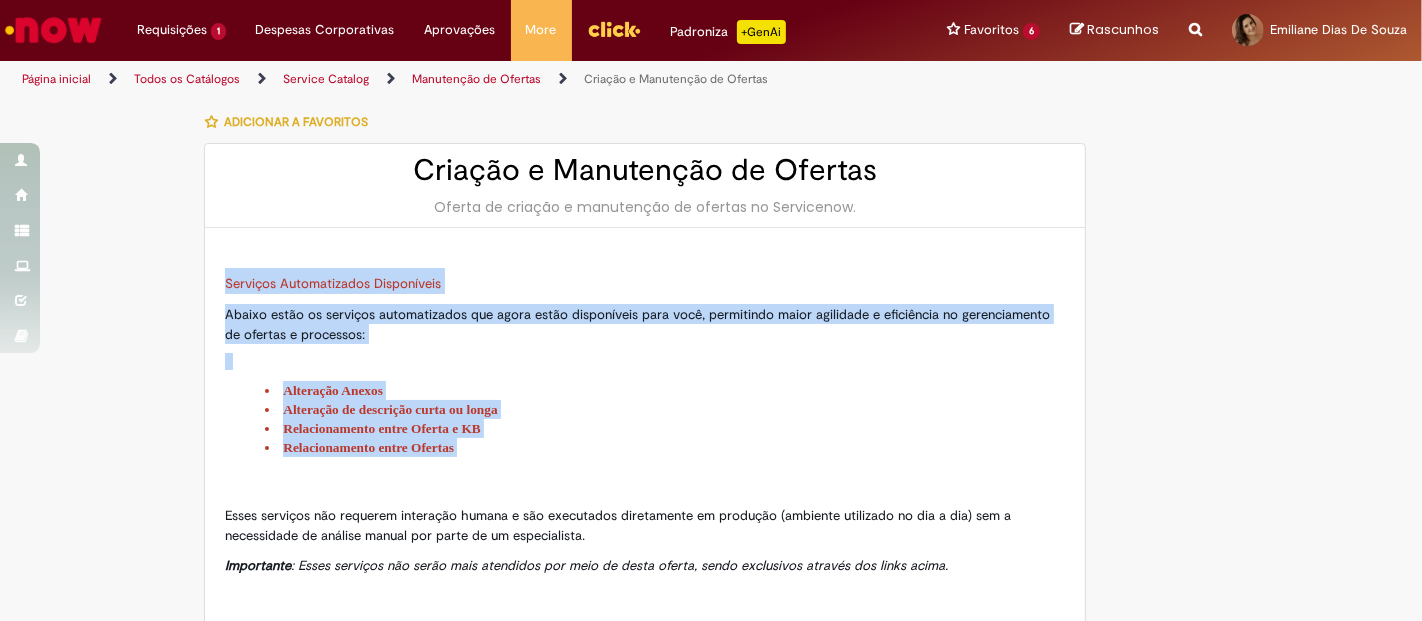 drag, startPoint x: 614, startPoint y: 457, endPoint x: 205, endPoint y: 279, distance: 446.05493 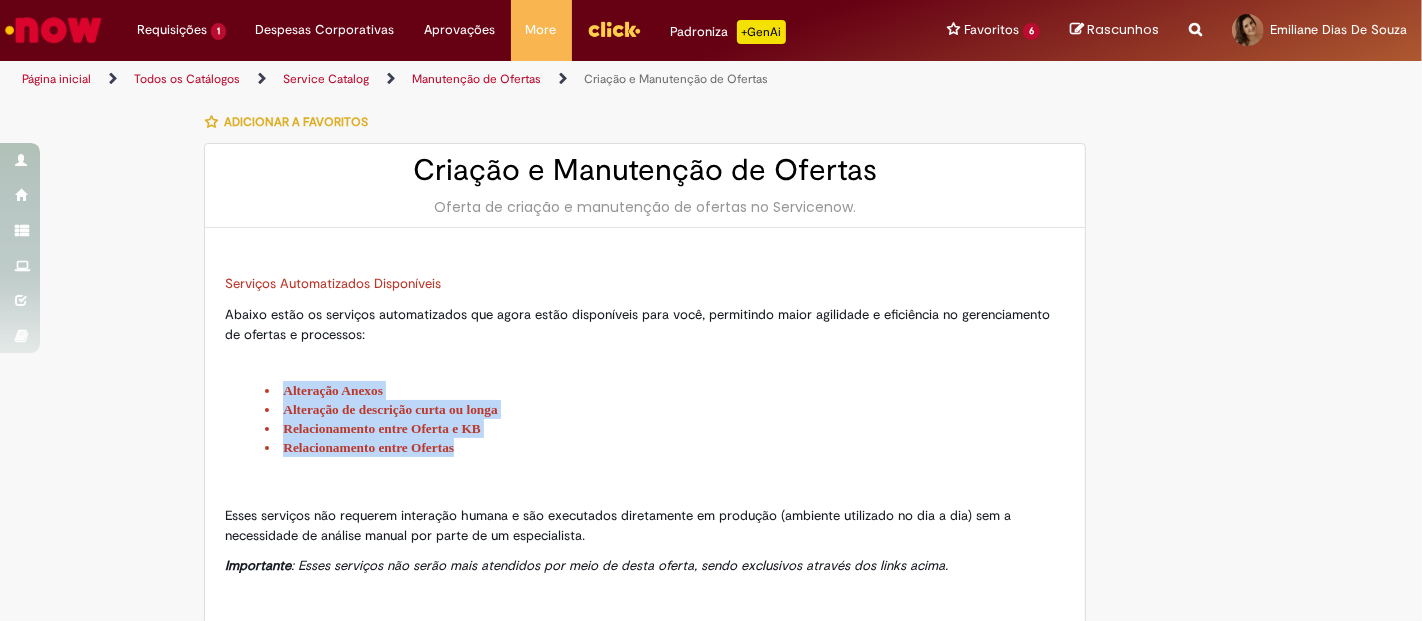 drag, startPoint x: 580, startPoint y: 440, endPoint x: 278, endPoint y: 350, distance: 315.12537 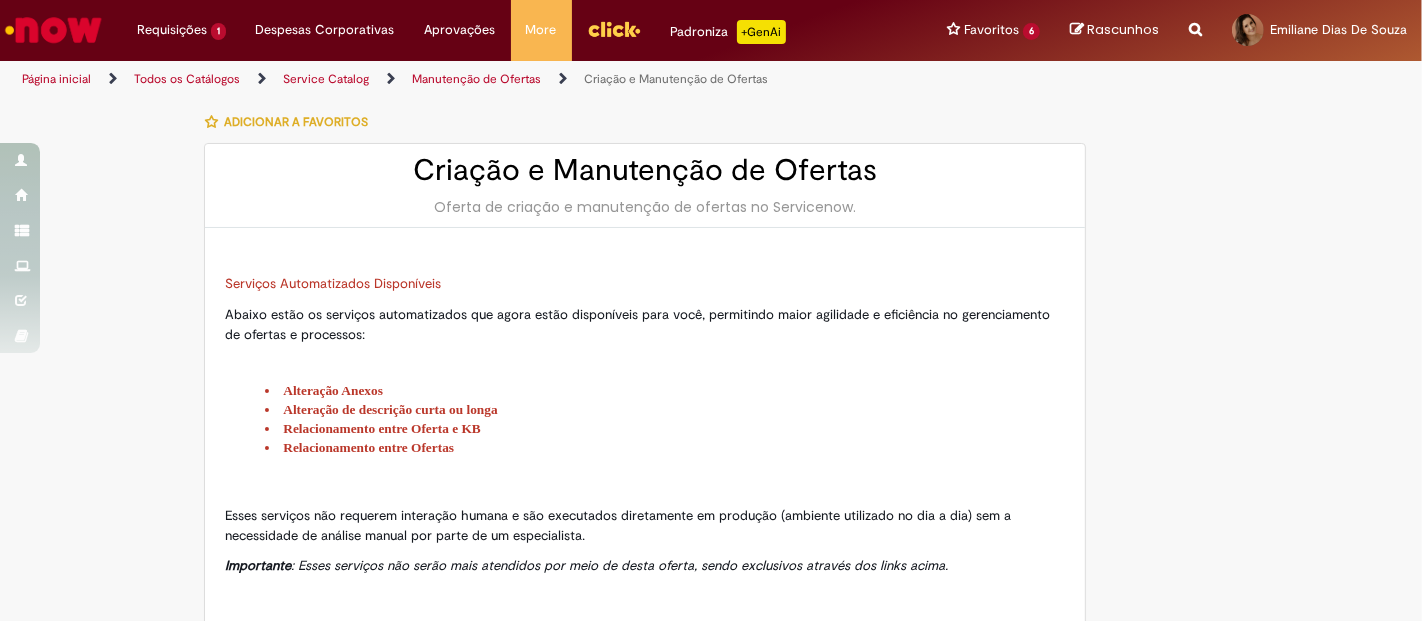 click on "Abaixo estão os serviços automatizados que agora estão disponíveis para você, permitindo maior agilidade e eficiência no gerenciamento de ofertas e processos:" at bounding box center (645, 324) 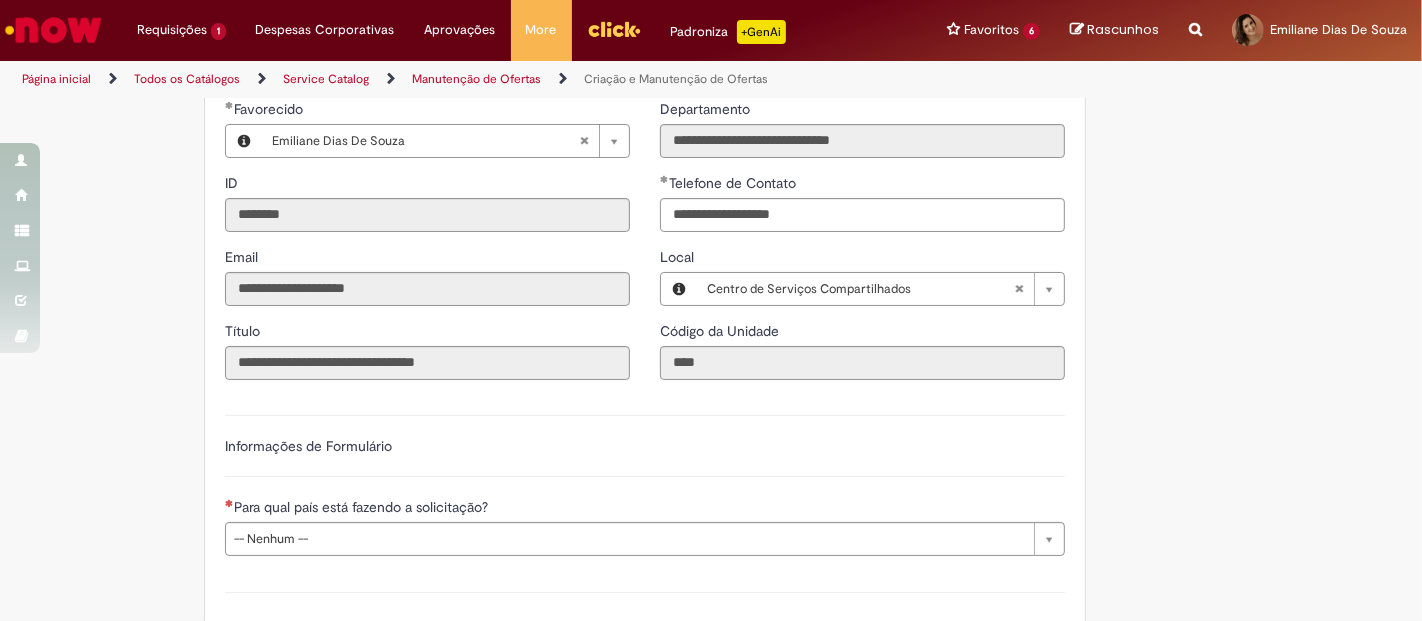 scroll, scrollTop: 1333, scrollLeft: 0, axis: vertical 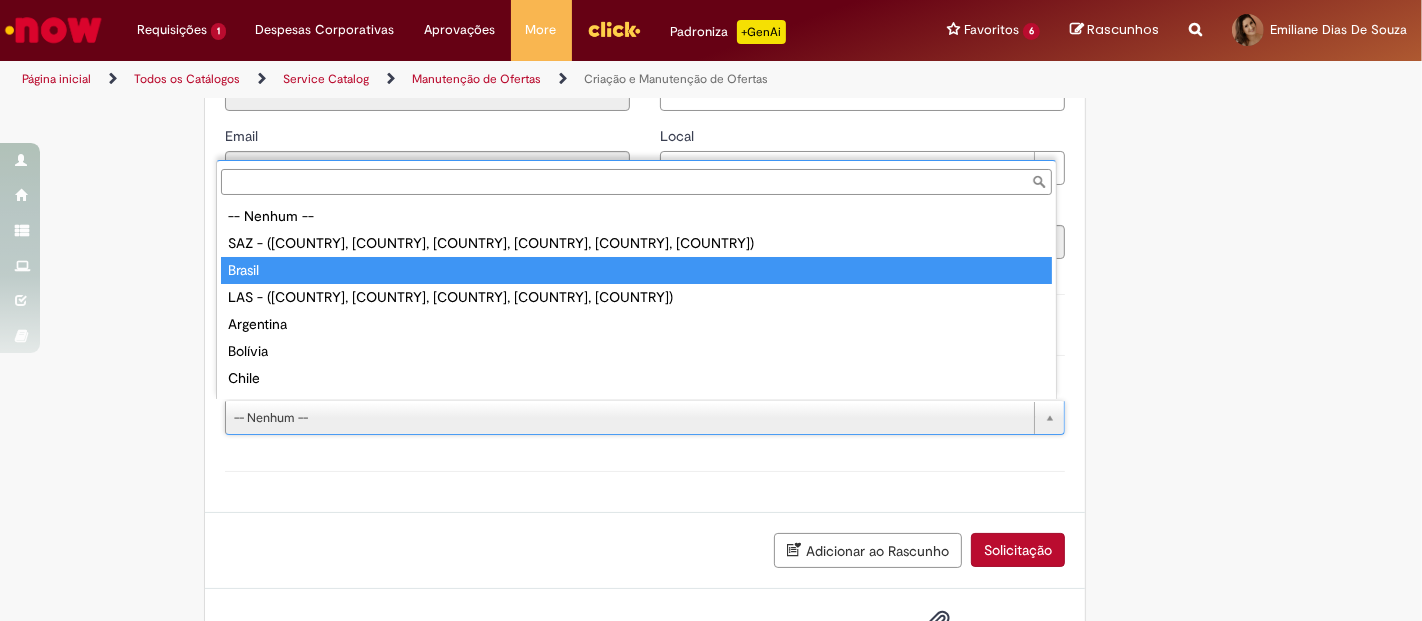 type on "******" 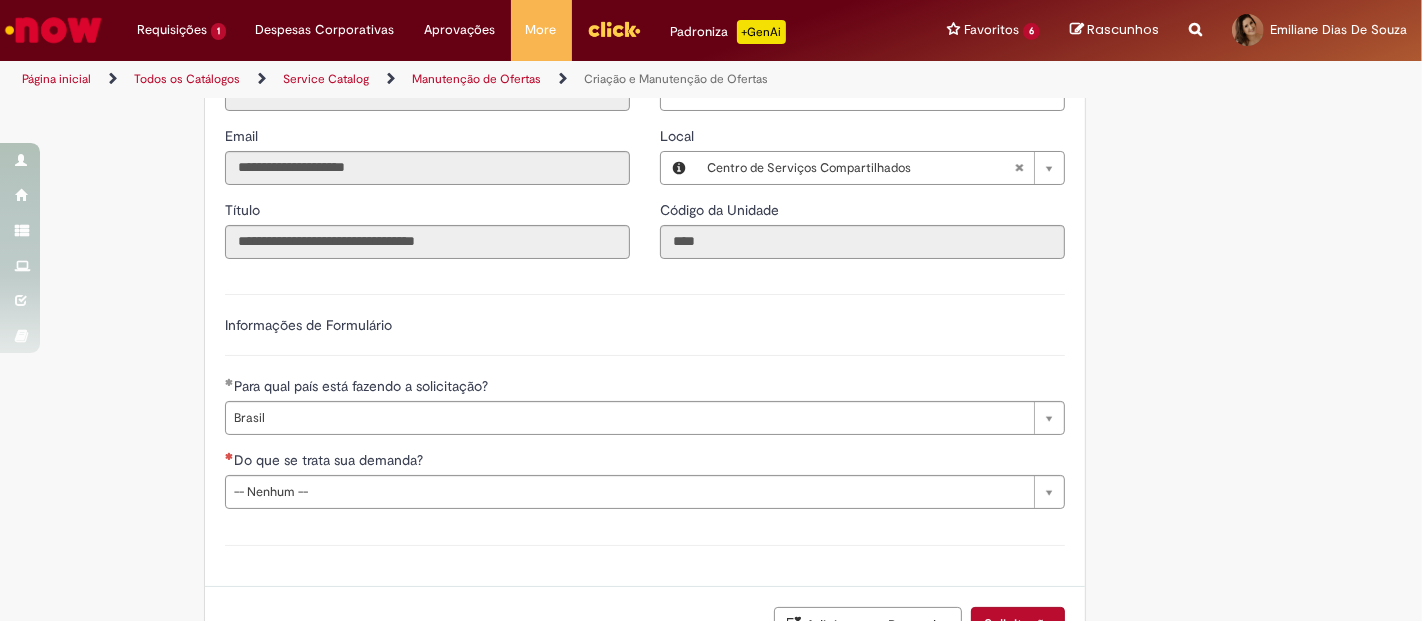 click on "Anexo(s)" at bounding box center [645, 545] 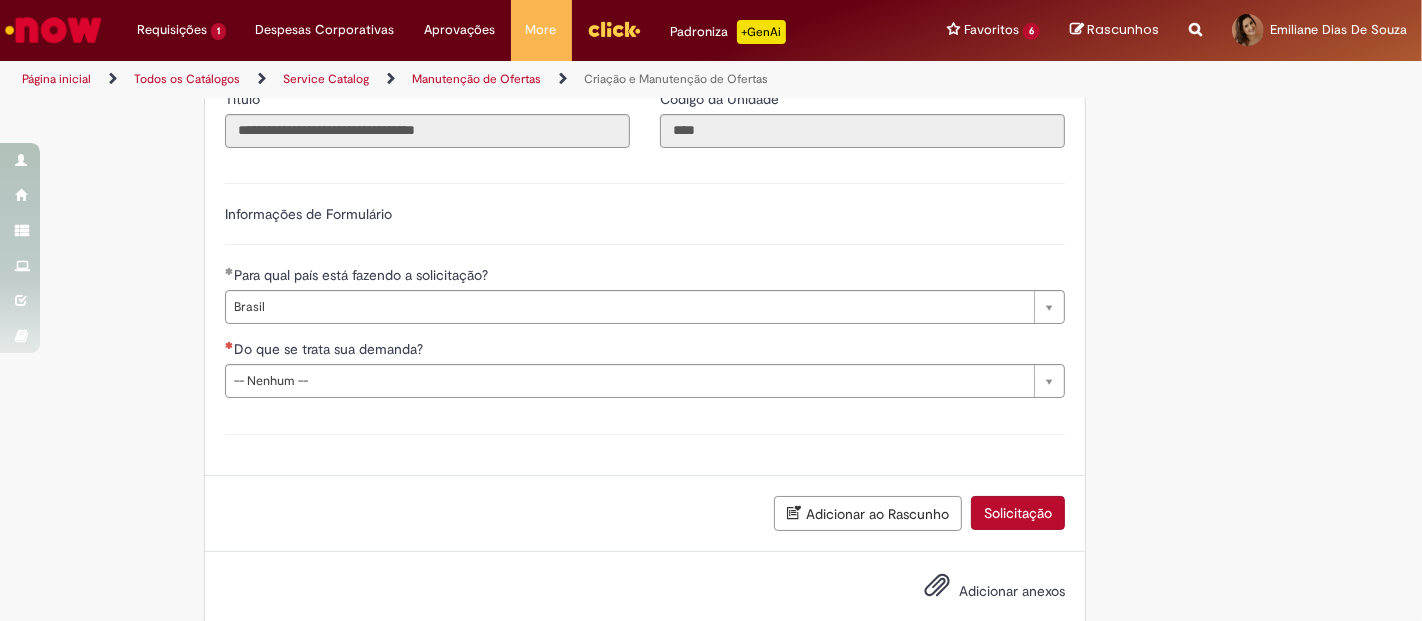 click on "**********" at bounding box center [645, 288] 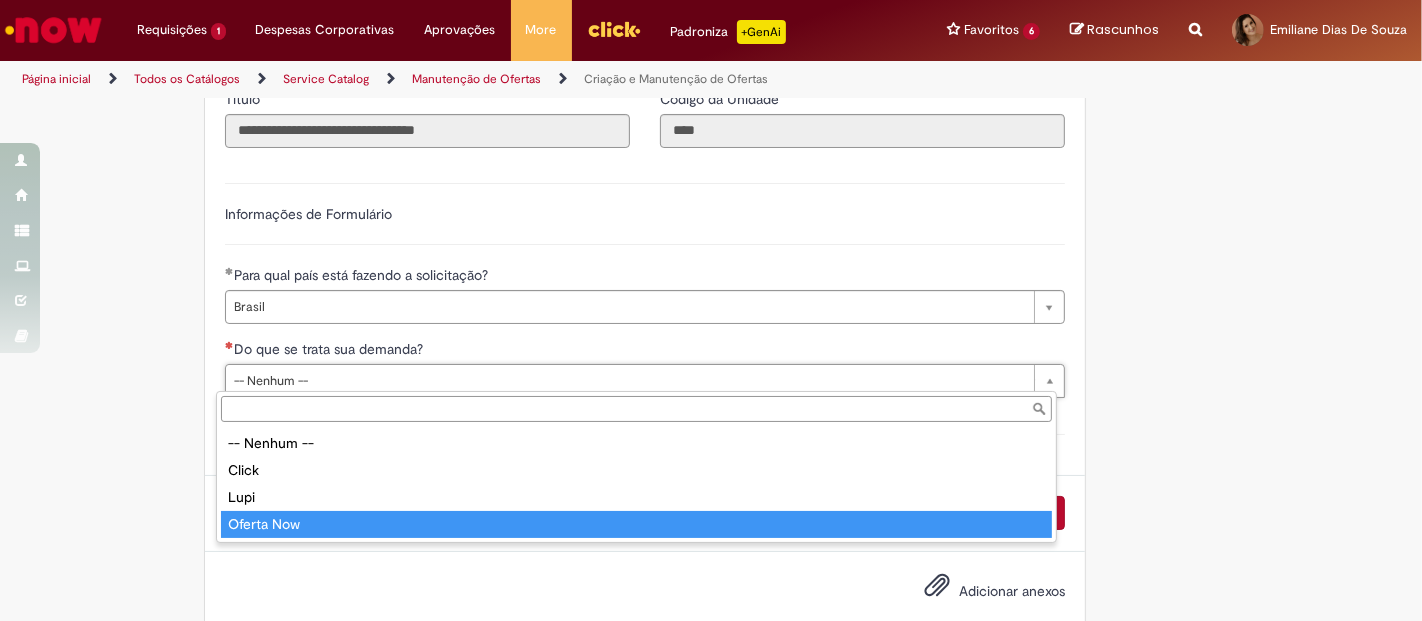 type on "**********" 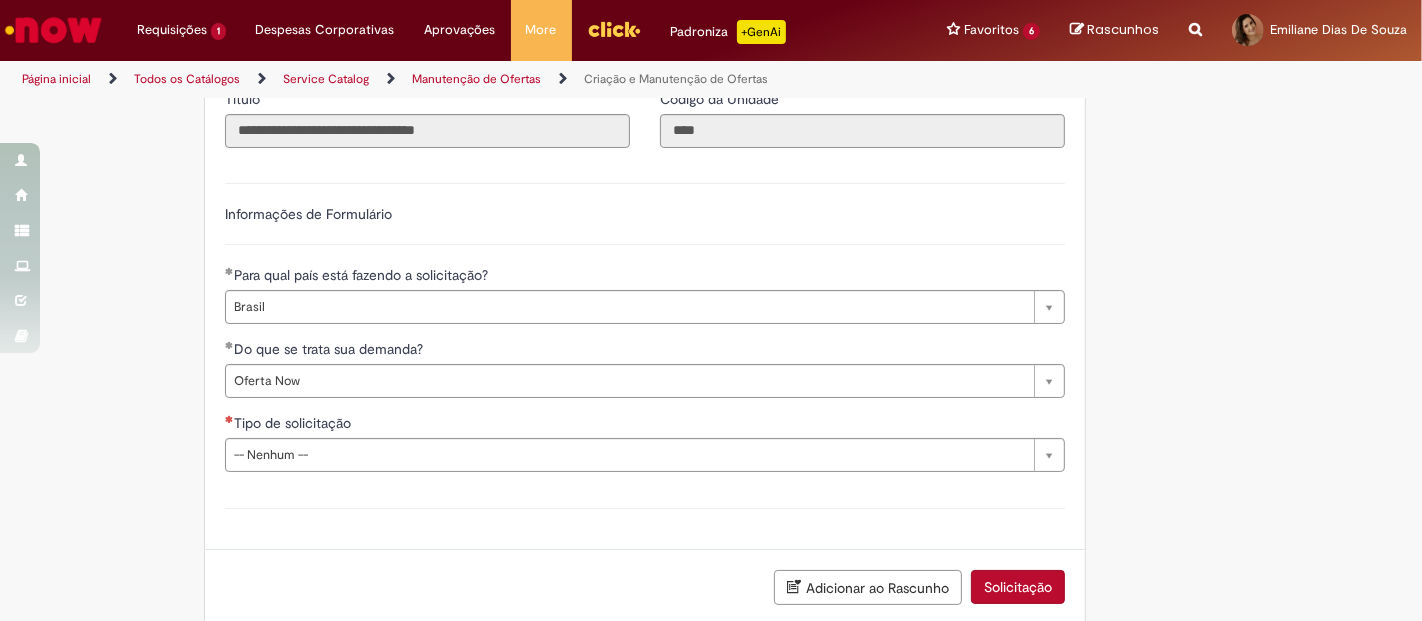 click on "Anexo(s)" at bounding box center (645, 508) 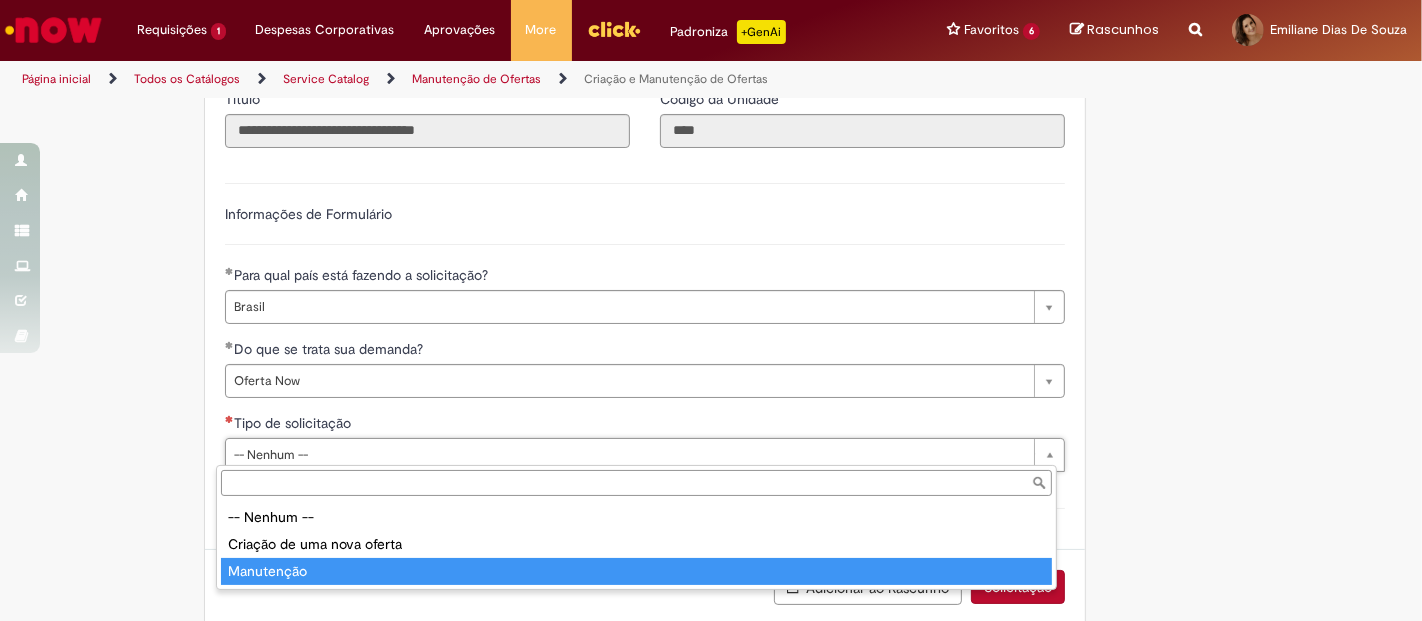 type on "**********" 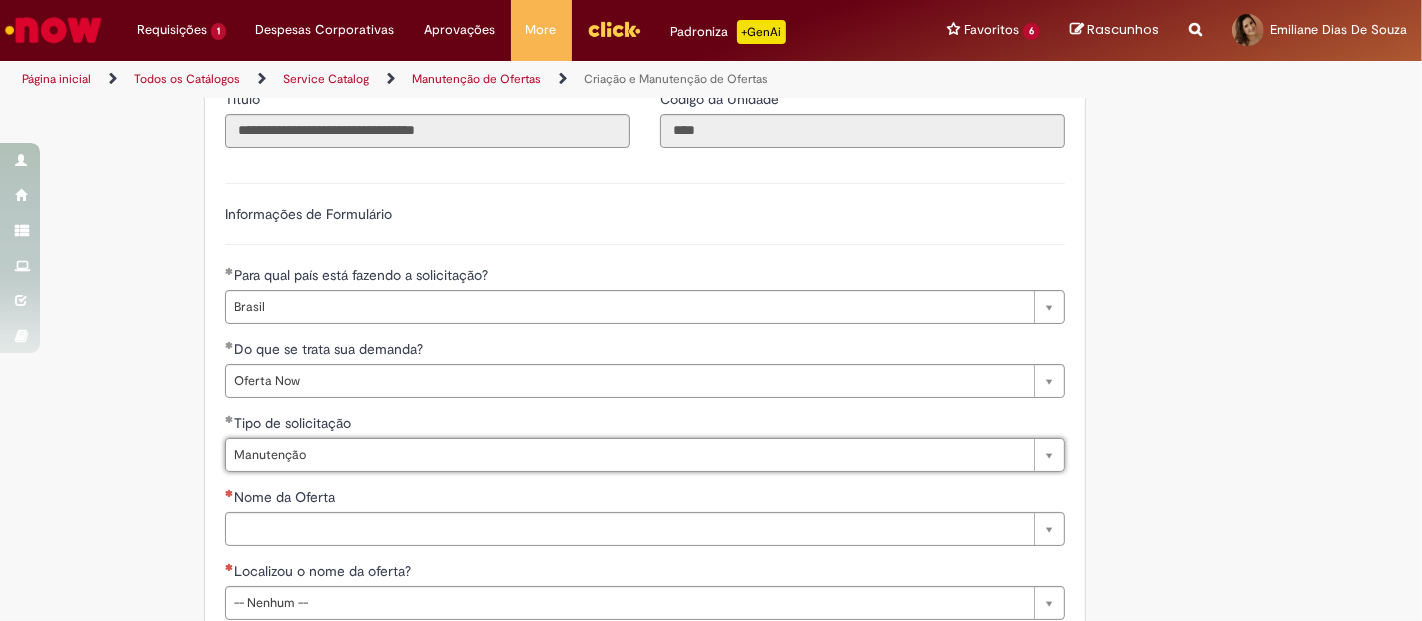 click on "Tire dúvidas com LupiAssist    +GenAI
Oi! Eu sou LupiAssist, uma Inteligência Artificial Generativa em constante aprendizado   Meu conteúdo é monitorado para trazer uma melhor experiência
Dúvidas comuns:
Só mais um instante, estou consultando nossas bases de conhecimento  e escrevendo a melhor resposta pra você!
Title
Lorem ipsum dolor sit amet    Fazer uma nova pergunta
Gerei esta resposta utilizando IA Generativa em conjunto com os nossos padrões. Em caso de divergência, os documentos oficiais prevalecerão.
Saiba mais em:
Ou ligue para:
E aí, te ajudei?
Sim, obrigado!" at bounding box center [711, -124] 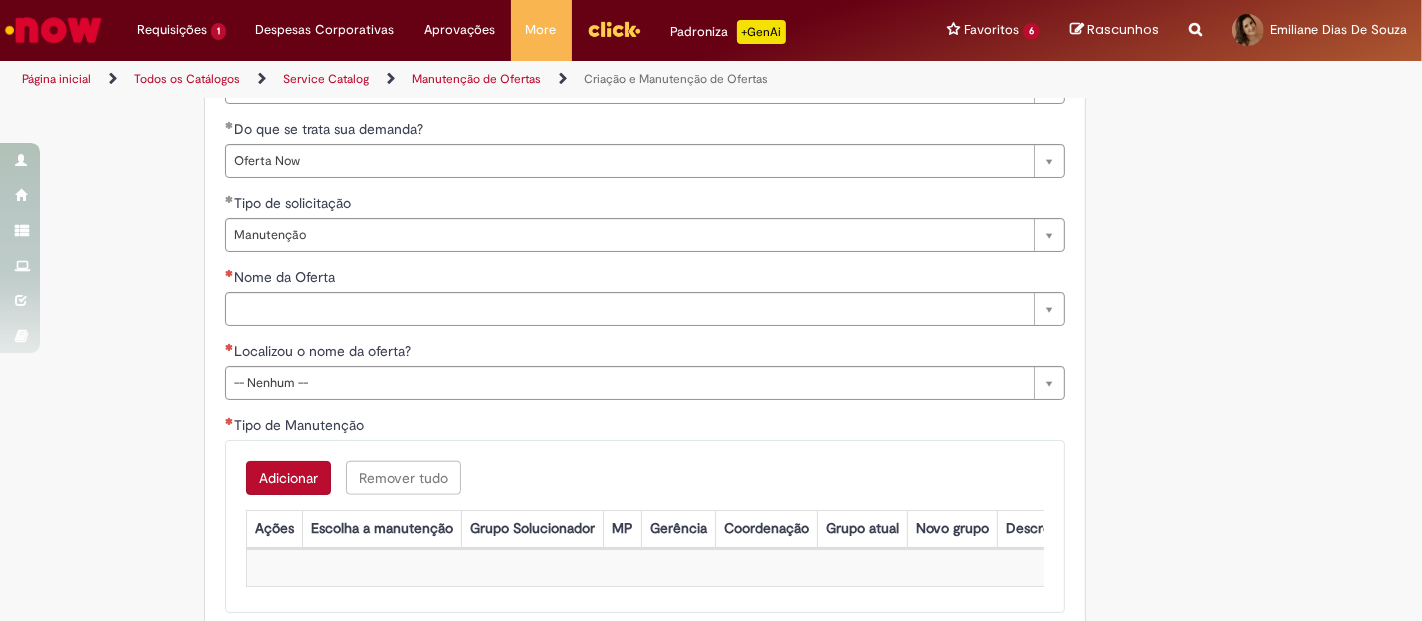 scroll, scrollTop: 1666, scrollLeft: 0, axis: vertical 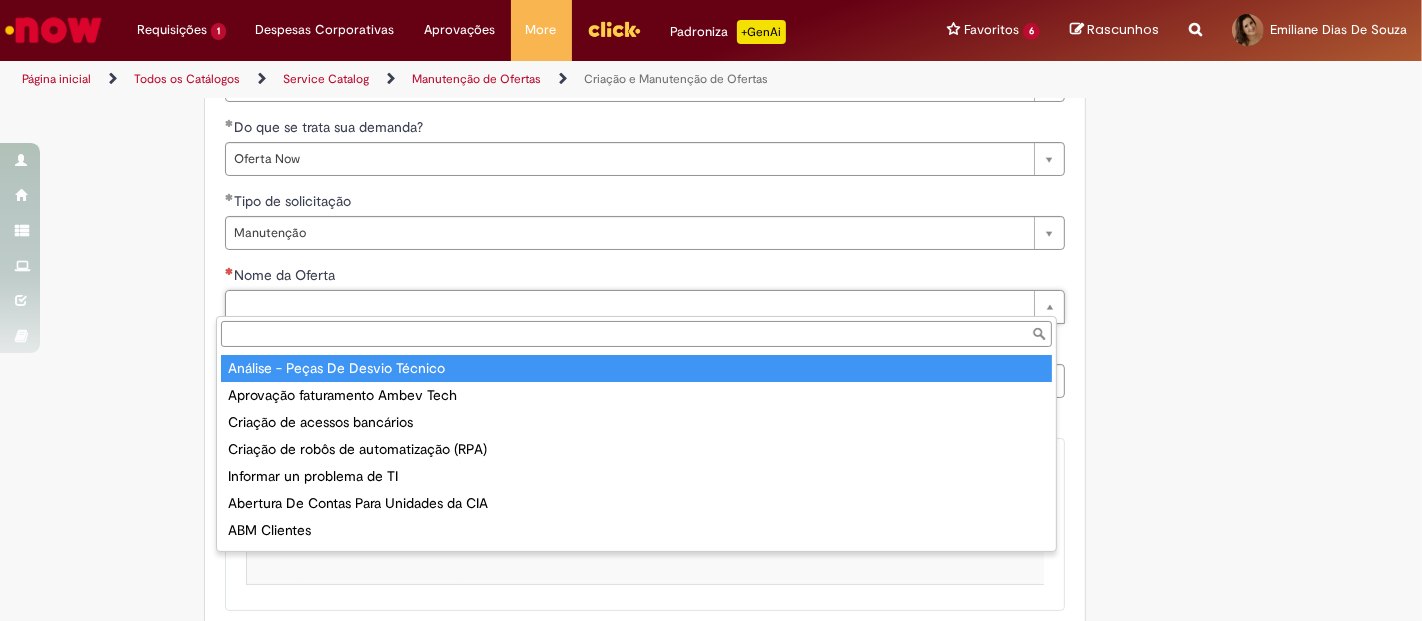 click on "Nome da Oferta" at bounding box center (636, 334) 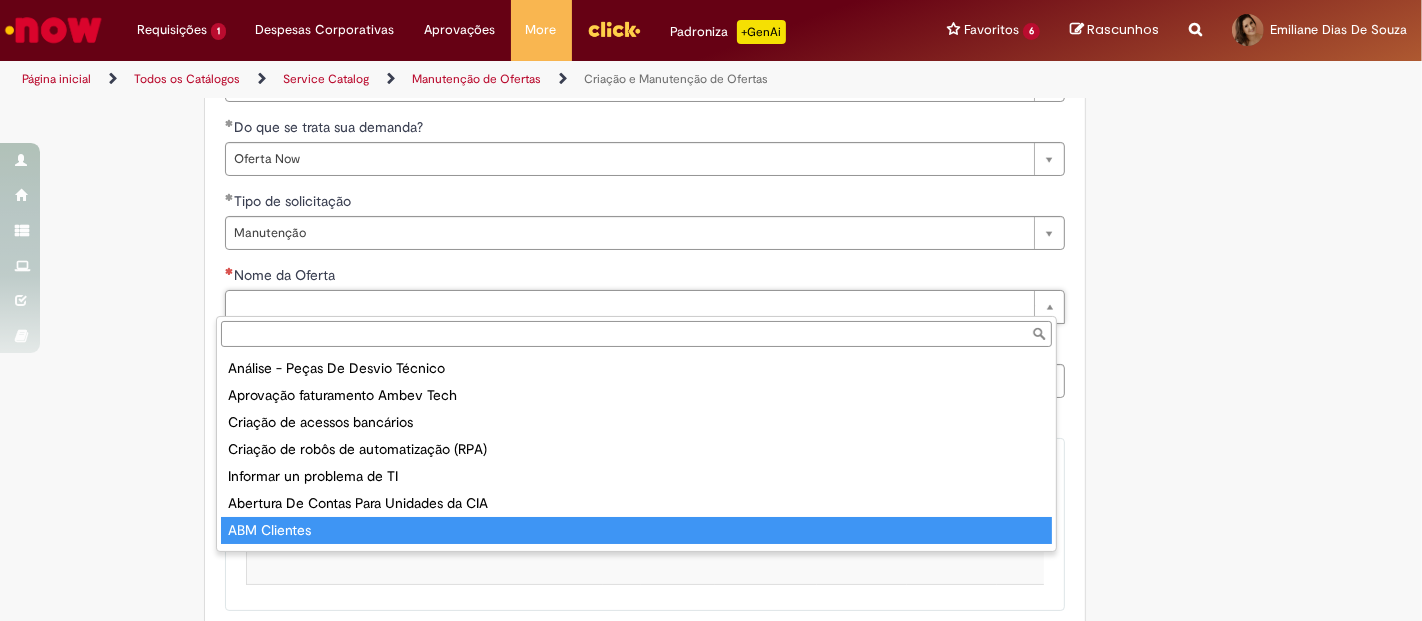 scroll, scrollTop: 16, scrollLeft: 0, axis: vertical 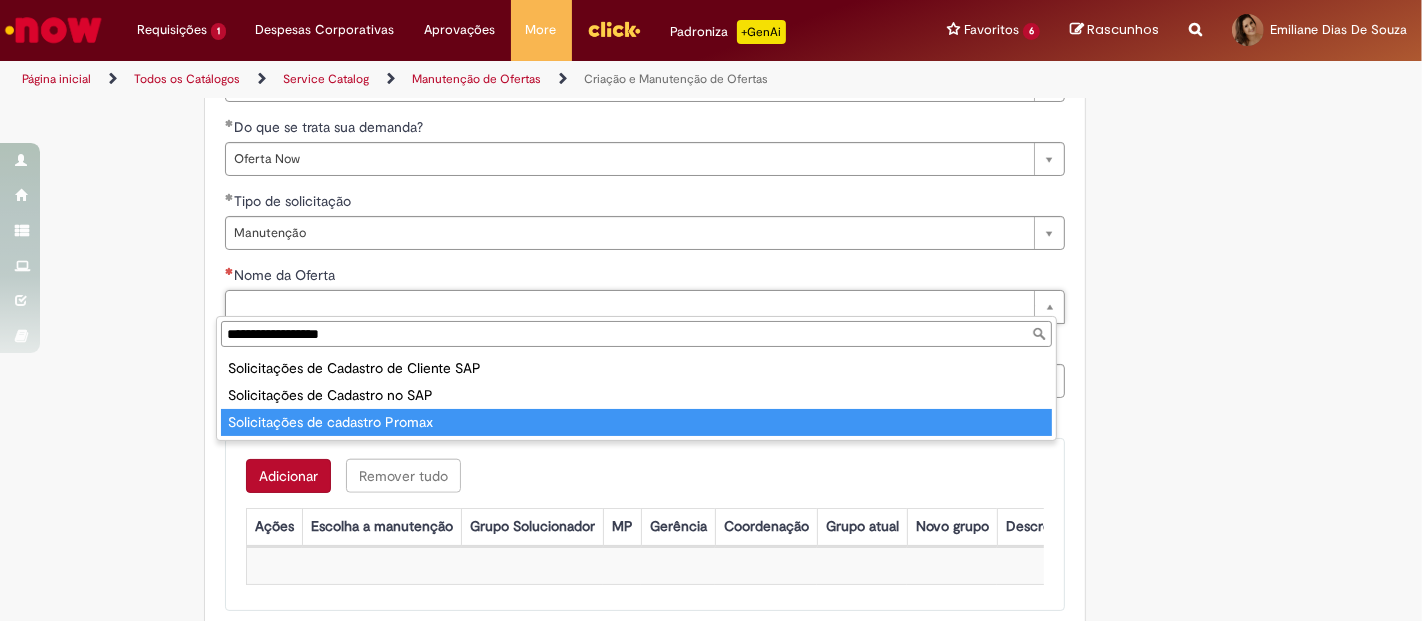 type on "**********" 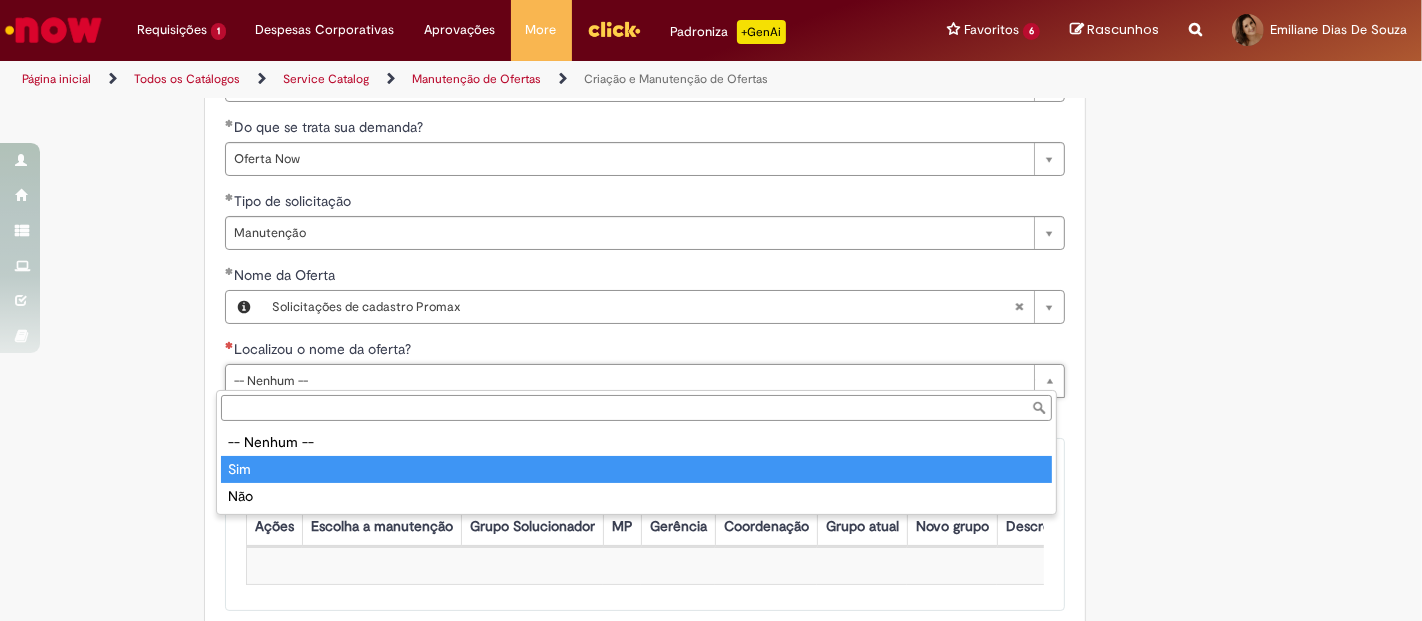 type on "***" 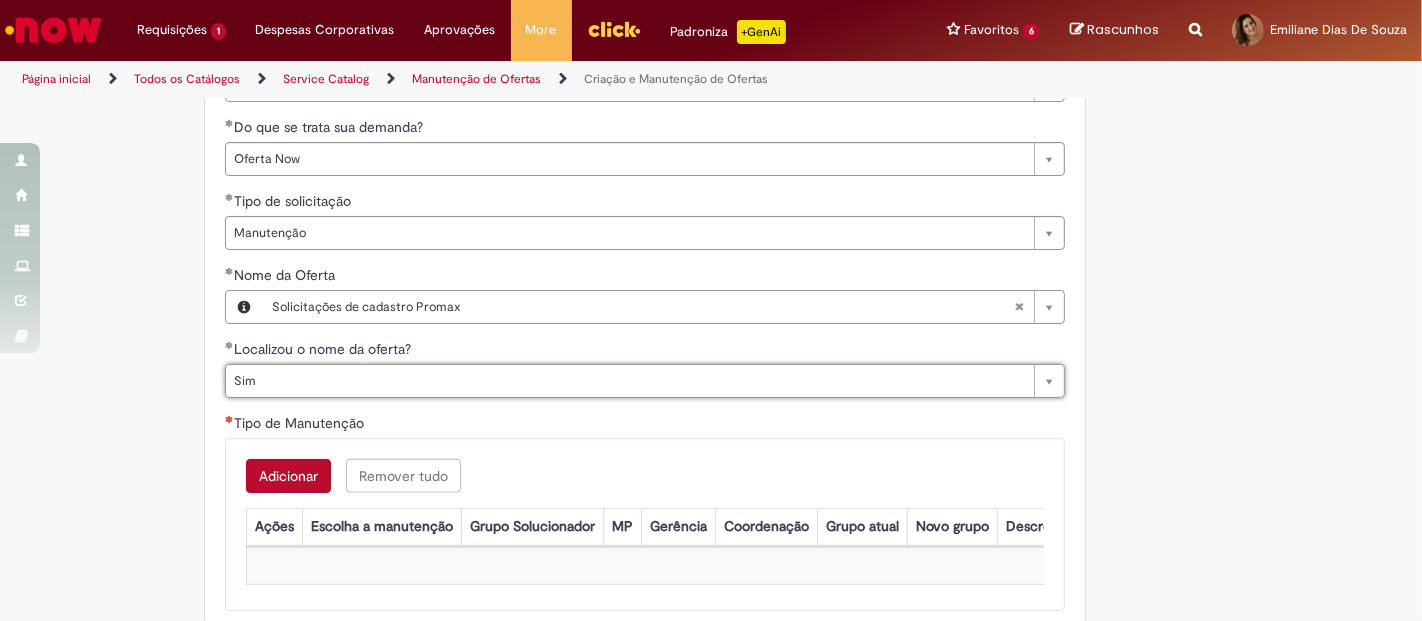 click on "Tire dúvidas com LupiAssist    +GenAI
Oi! Eu sou LupiAssist, uma Inteligência Artificial Generativa em constante aprendizado   Meu conteúdo é monitorado para trazer uma melhor experiência
Dúvidas comuns:
Só mais um instante, estou consultando nossas bases de conhecimento  e escrevendo a melhor resposta pra você!
Title
Lorem ipsum dolor sit amet    Fazer uma nova pergunta
Gerei esta resposta utilizando IA Generativa em conjunto com os nossos padrões. Em caso de divergência, os documentos oficiais prevalecerão.
Saiba mais em:
Ou ligue para:
E aí, te ajudei?
Sim, obrigado!" at bounding box center (711, -346) 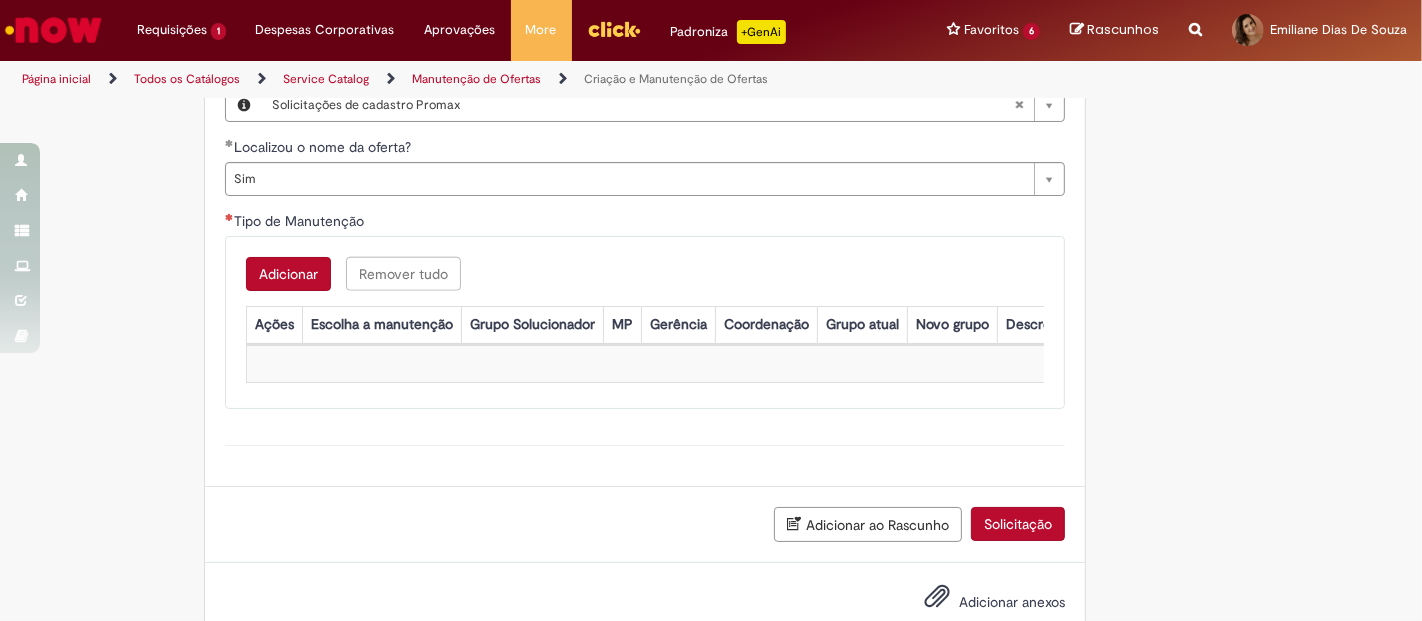scroll, scrollTop: 1888, scrollLeft: 0, axis: vertical 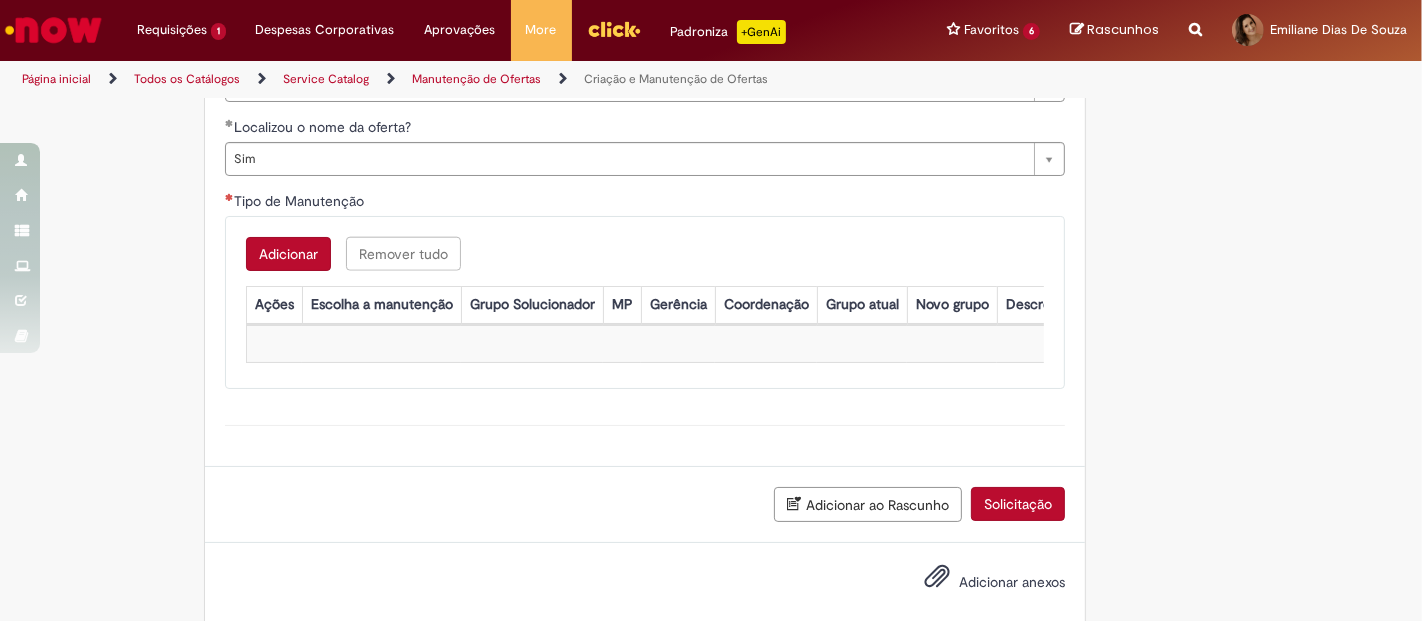 click on "Adicionar" at bounding box center [288, 254] 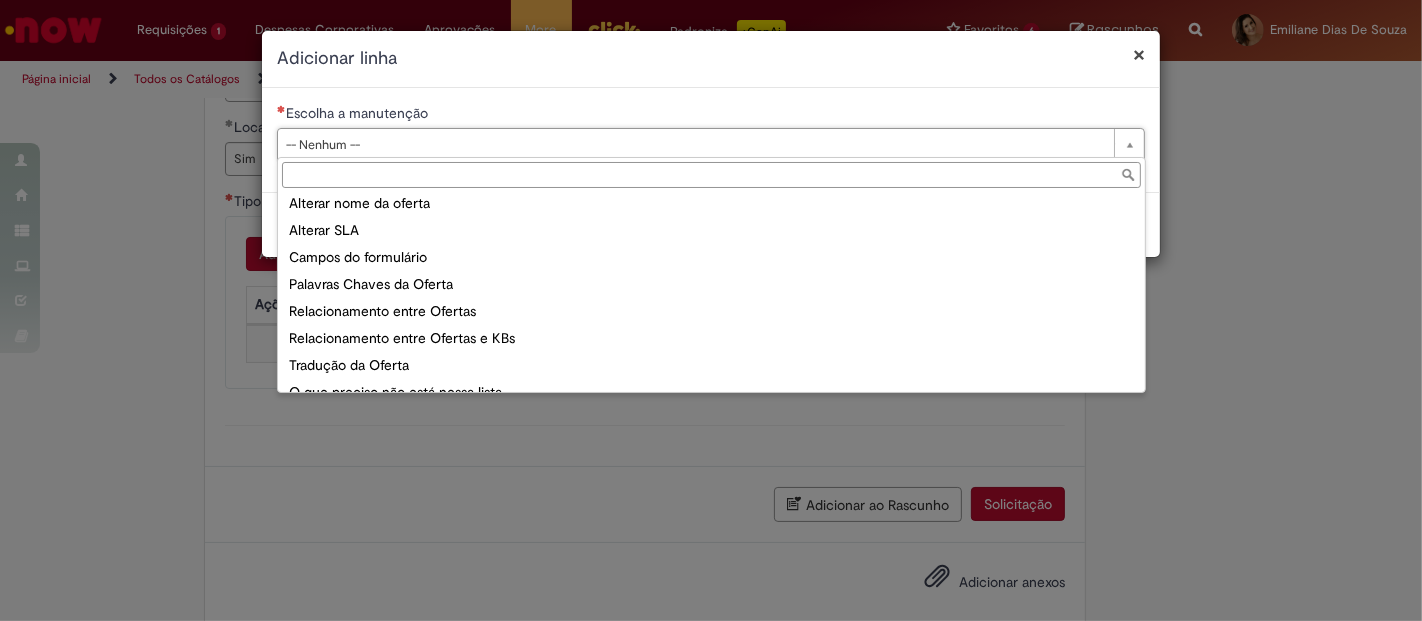 scroll, scrollTop: 158, scrollLeft: 0, axis: vertical 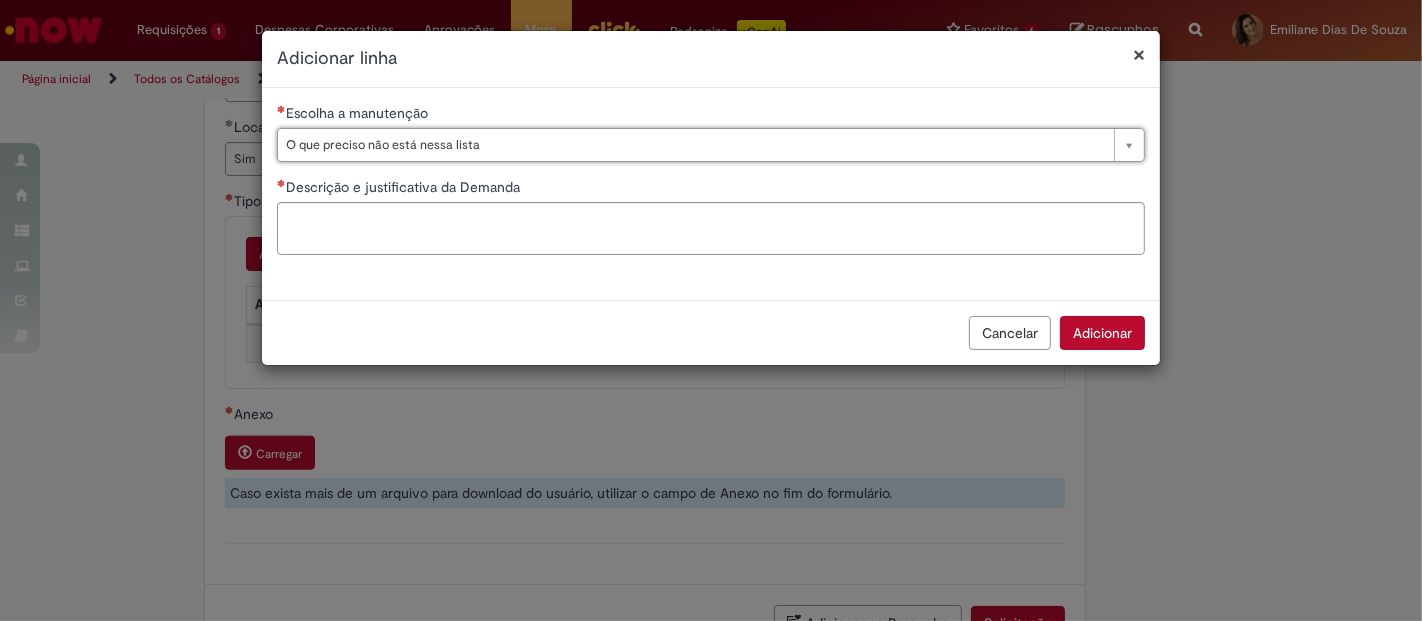 type on "**********" 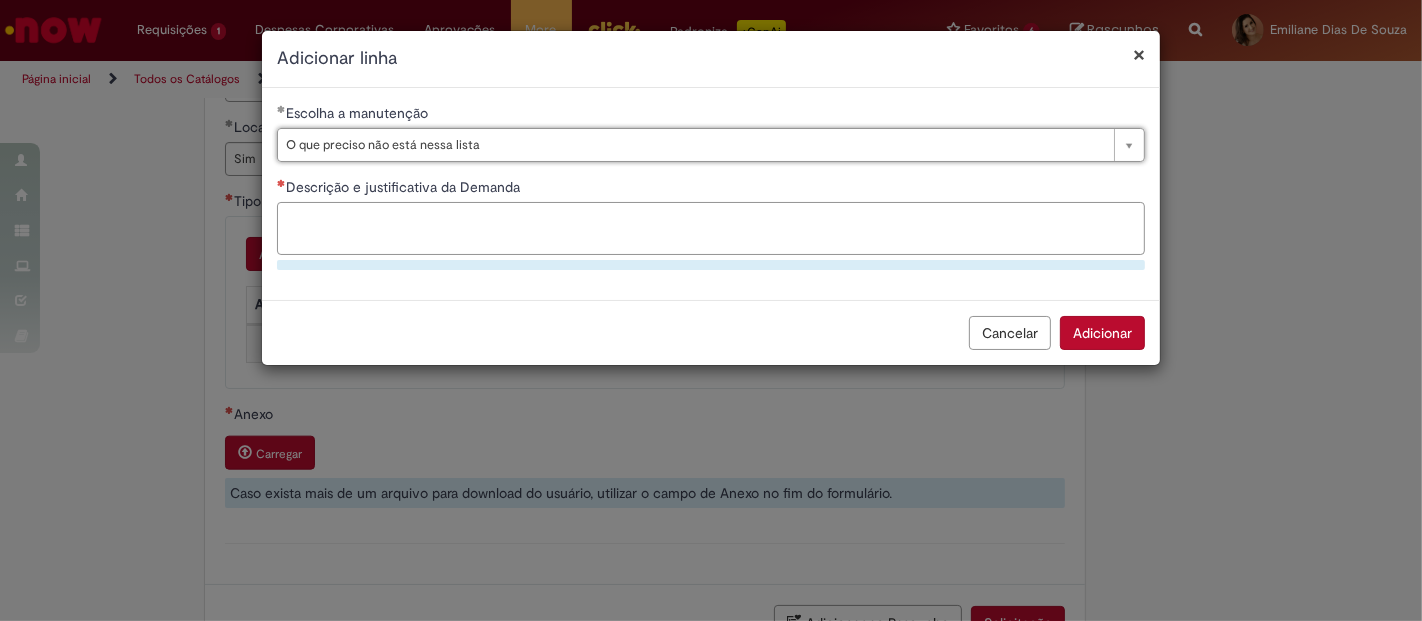 click on "Descrição e justificativa da Demanda" at bounding box center [711, 228] 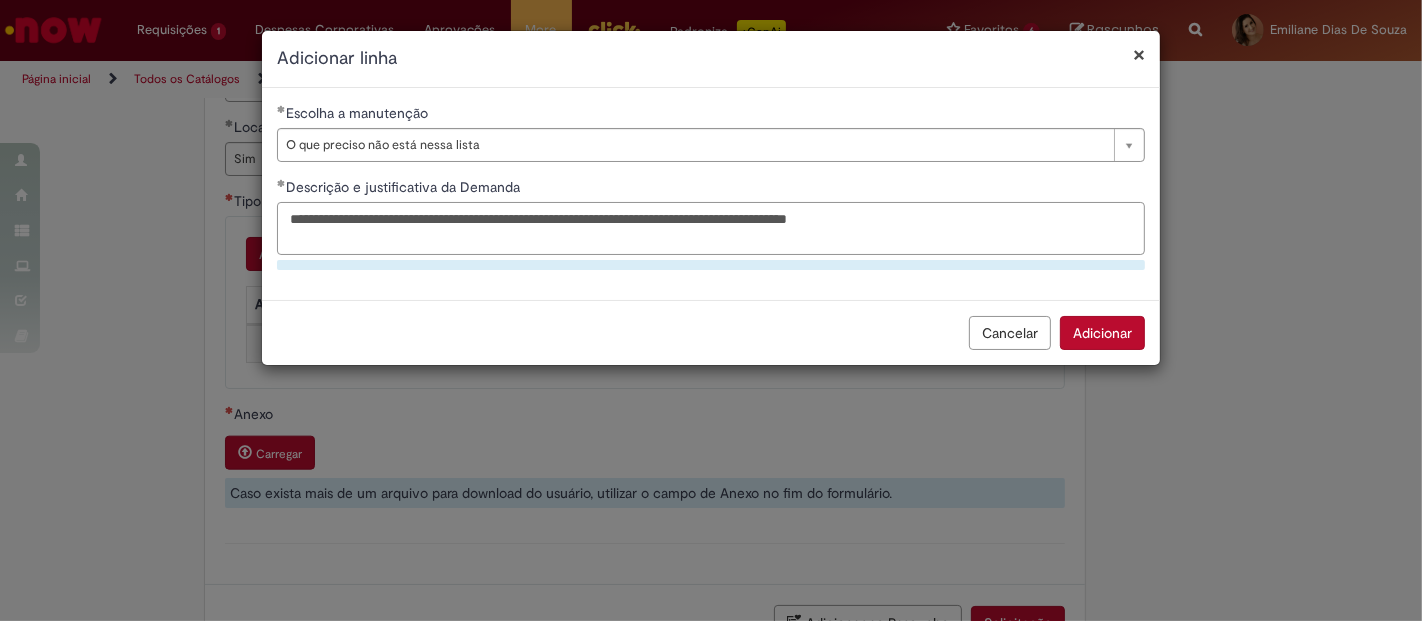 click on "**********" at bounding box center [711, 228] 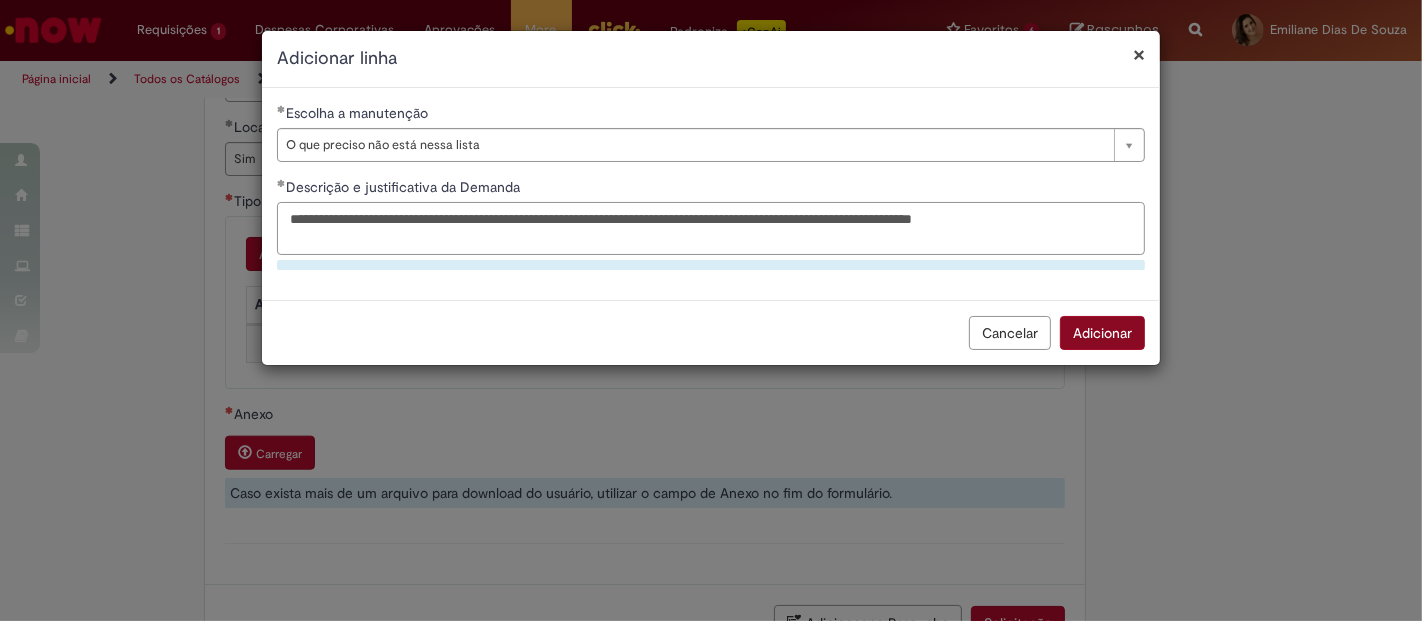 type on "**********" 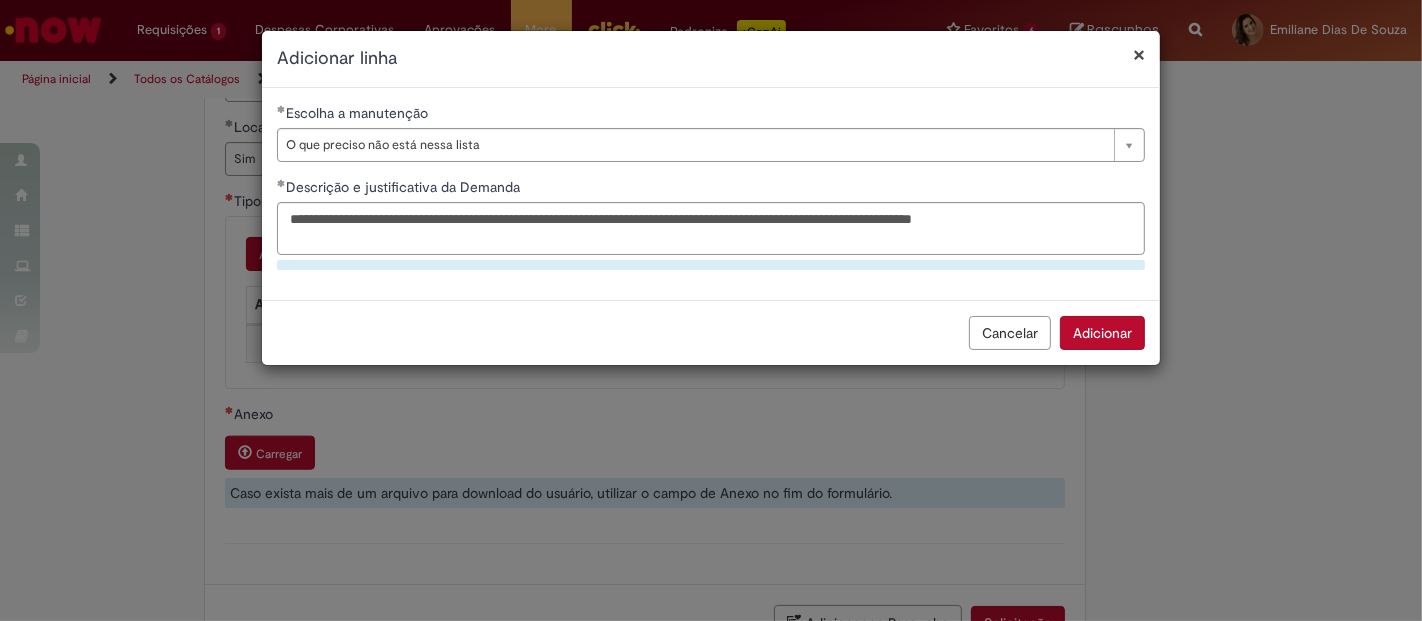 click on "Adicionar" at bounding box center [1102, 333] 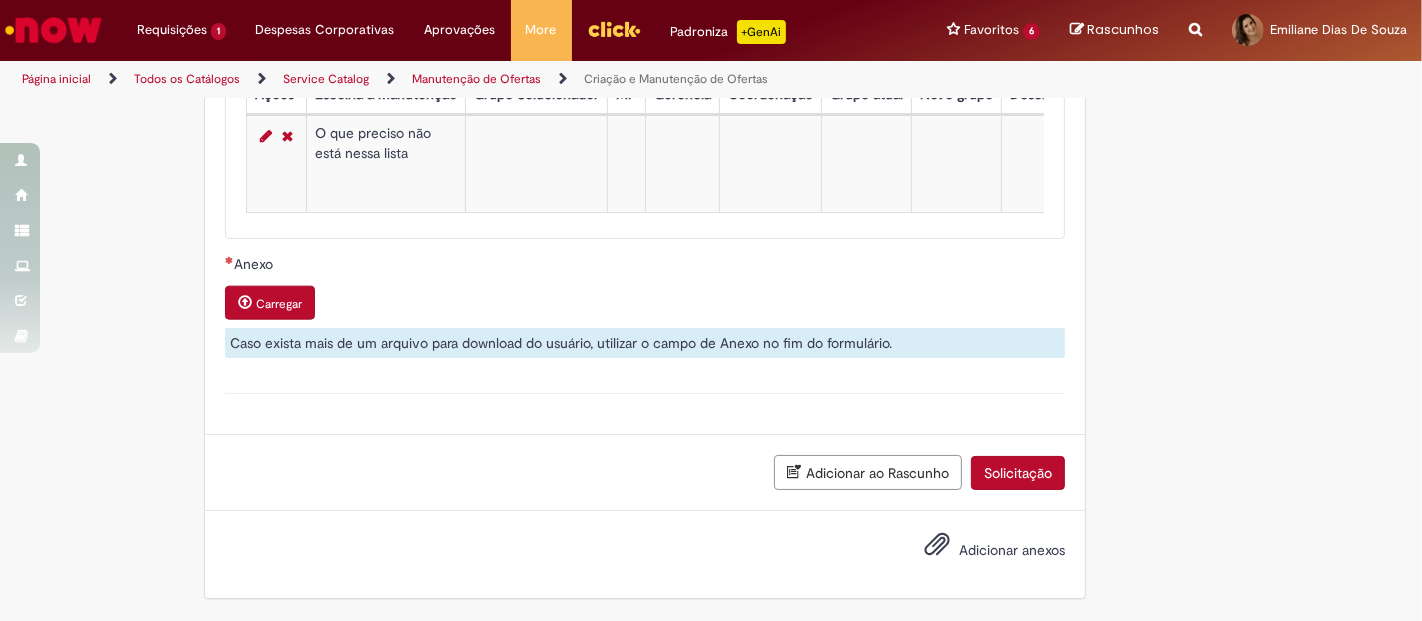 scroll, scrollTop: 2106, scrollLeft: 0, axis: vertical 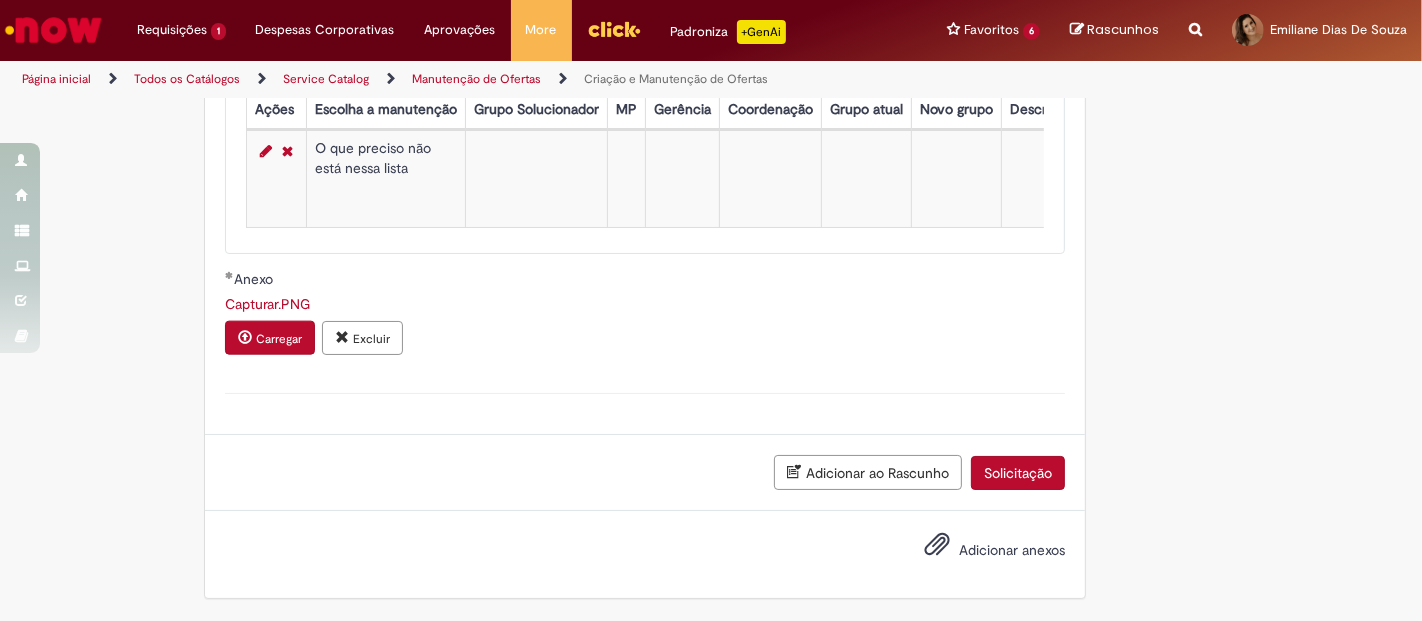 click on "Solicitação" at bounding box center [1018, 473] 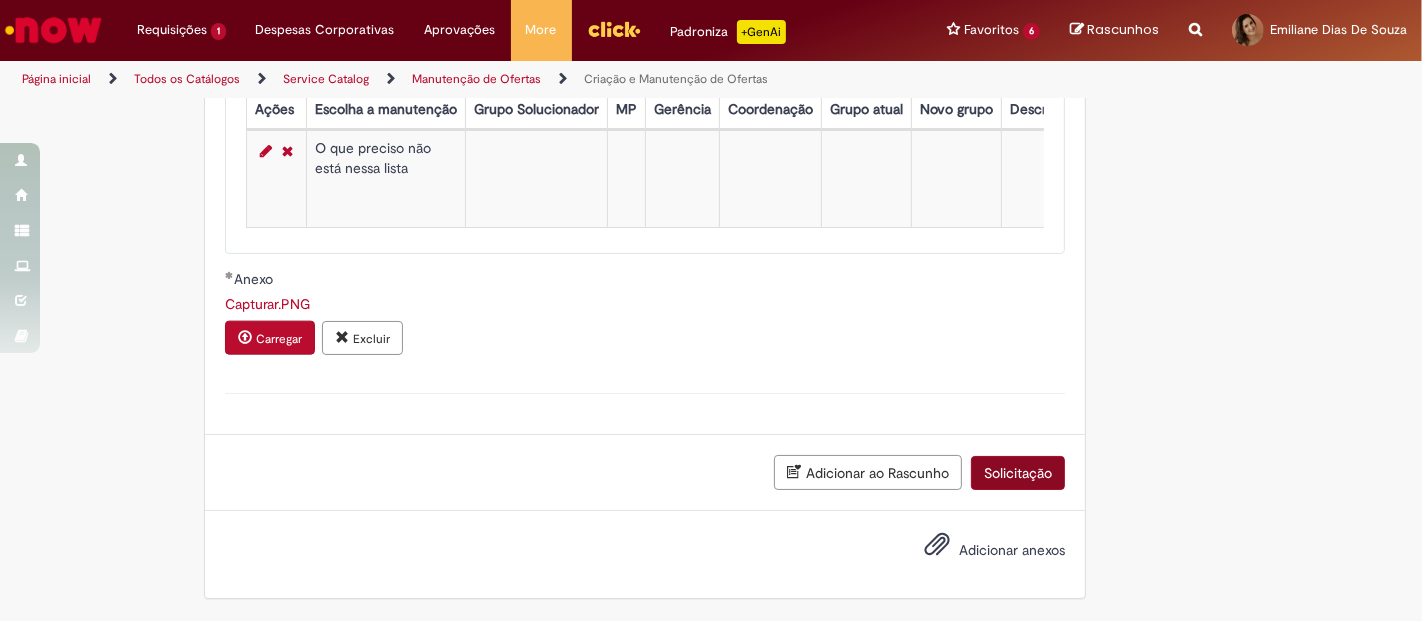 scroll, scrollTop: 2045, scrollLeft: 0, axis: vertical 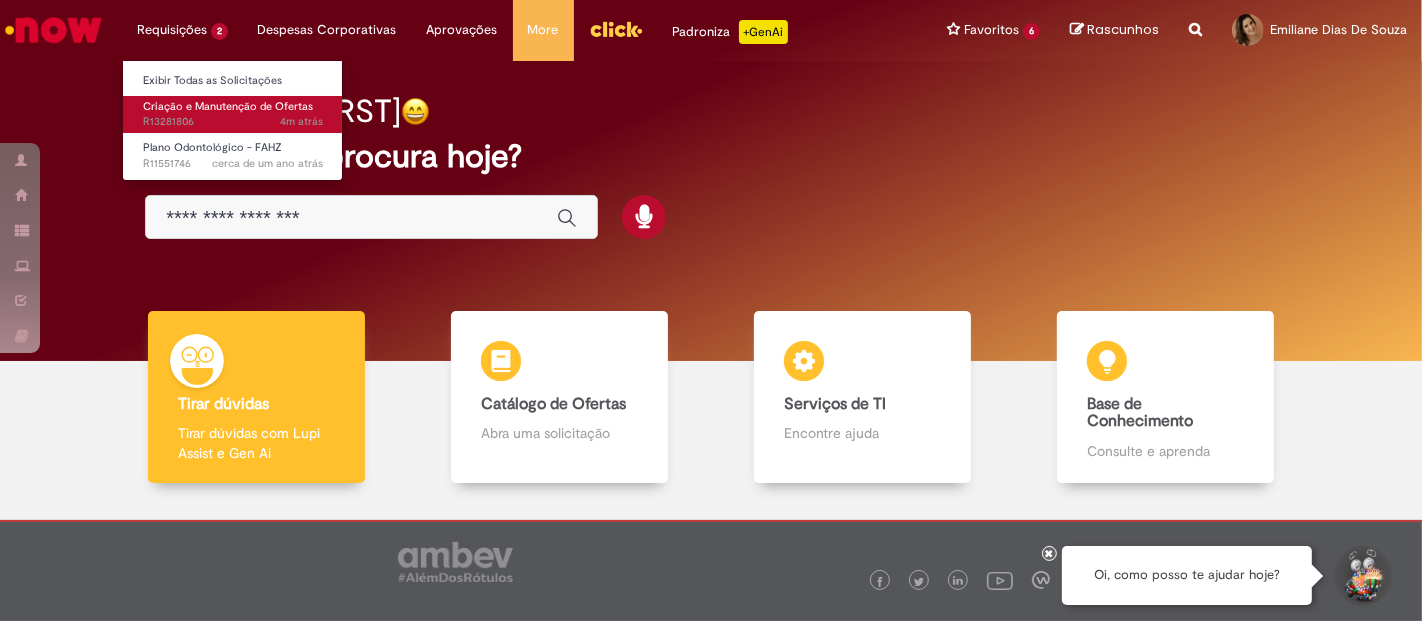 click on "Criação e Manutenção de Ofertas" at bounding box center (228, 106) 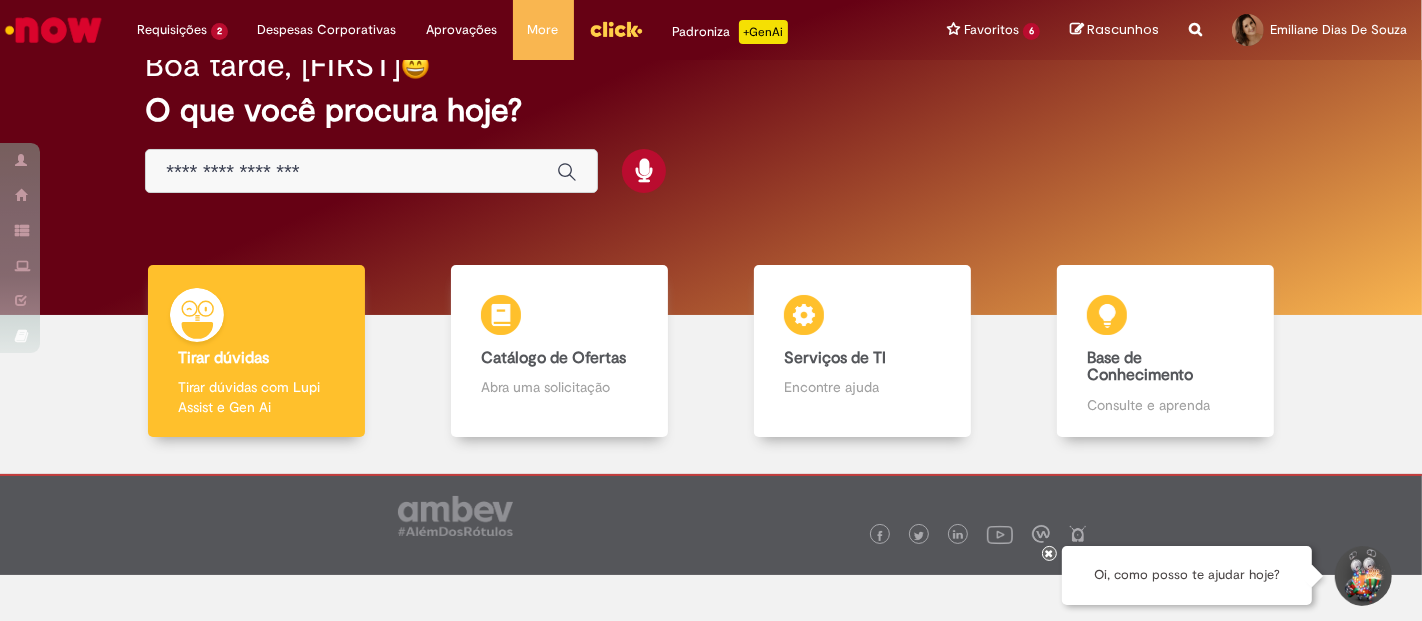 scroll, scrollTop: 88, scrollLeft: 0, axis: vertical 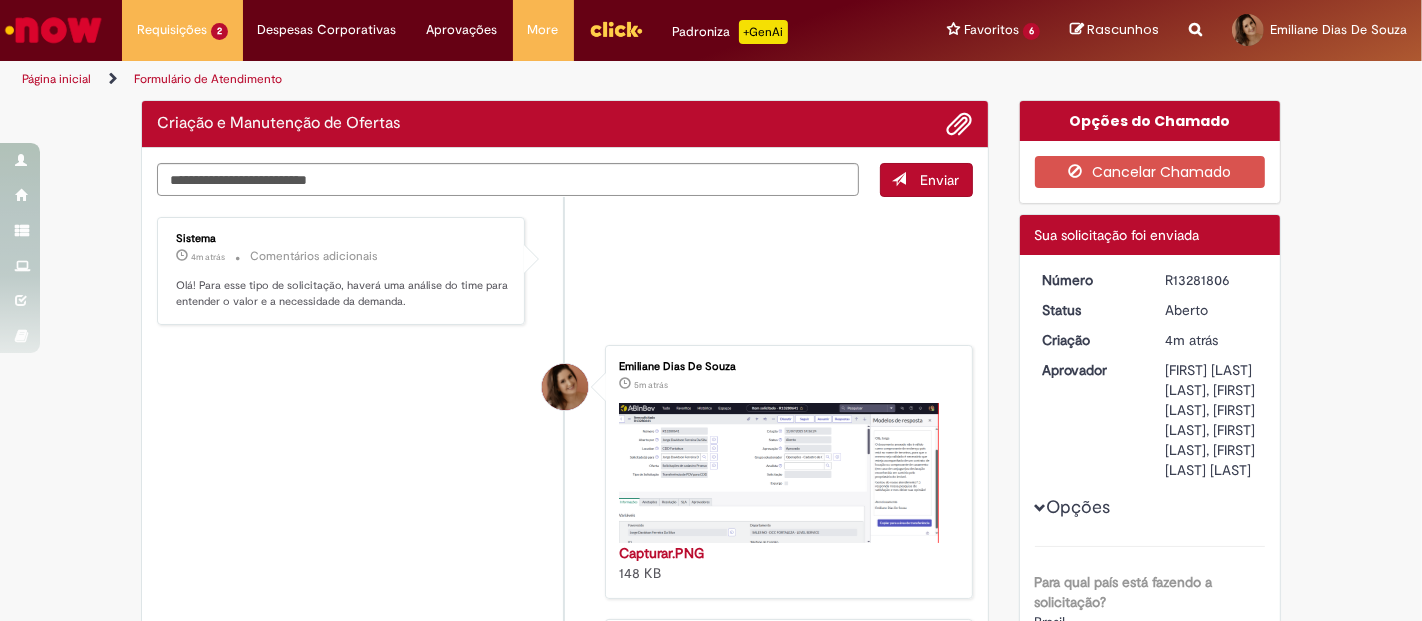 click on "R13281806" at bounding box center [1211, 280] 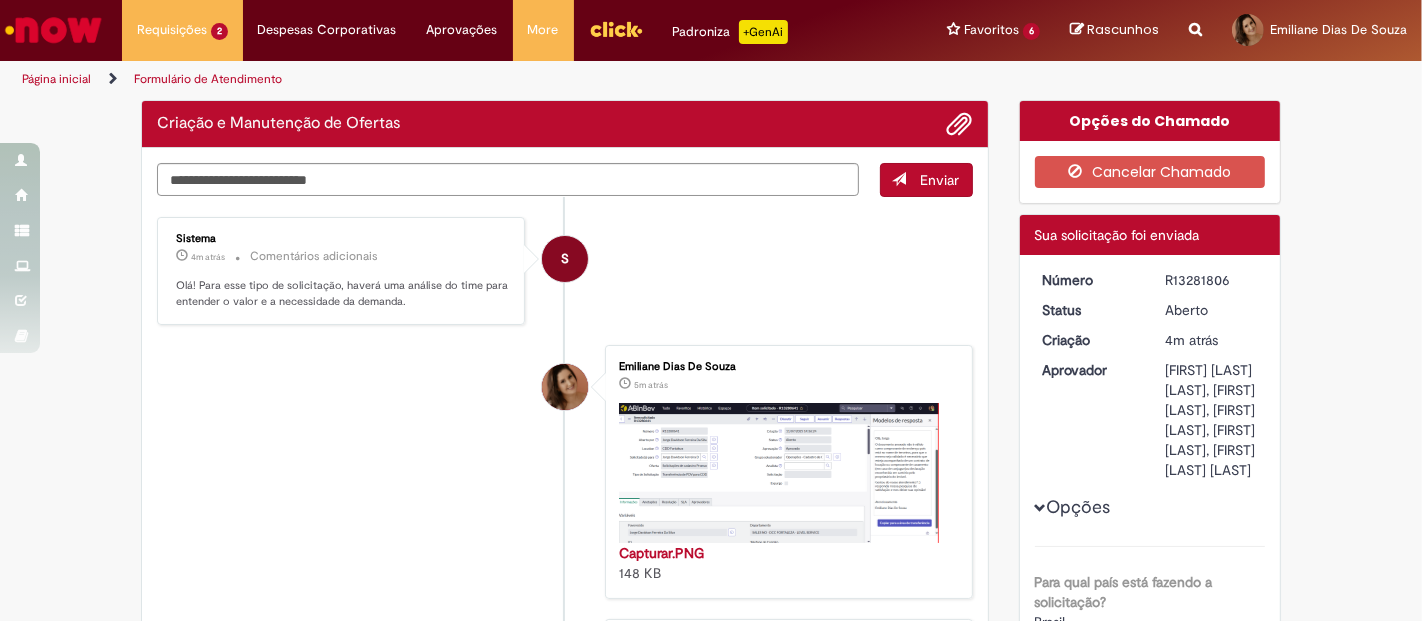 copy on "R13281806" 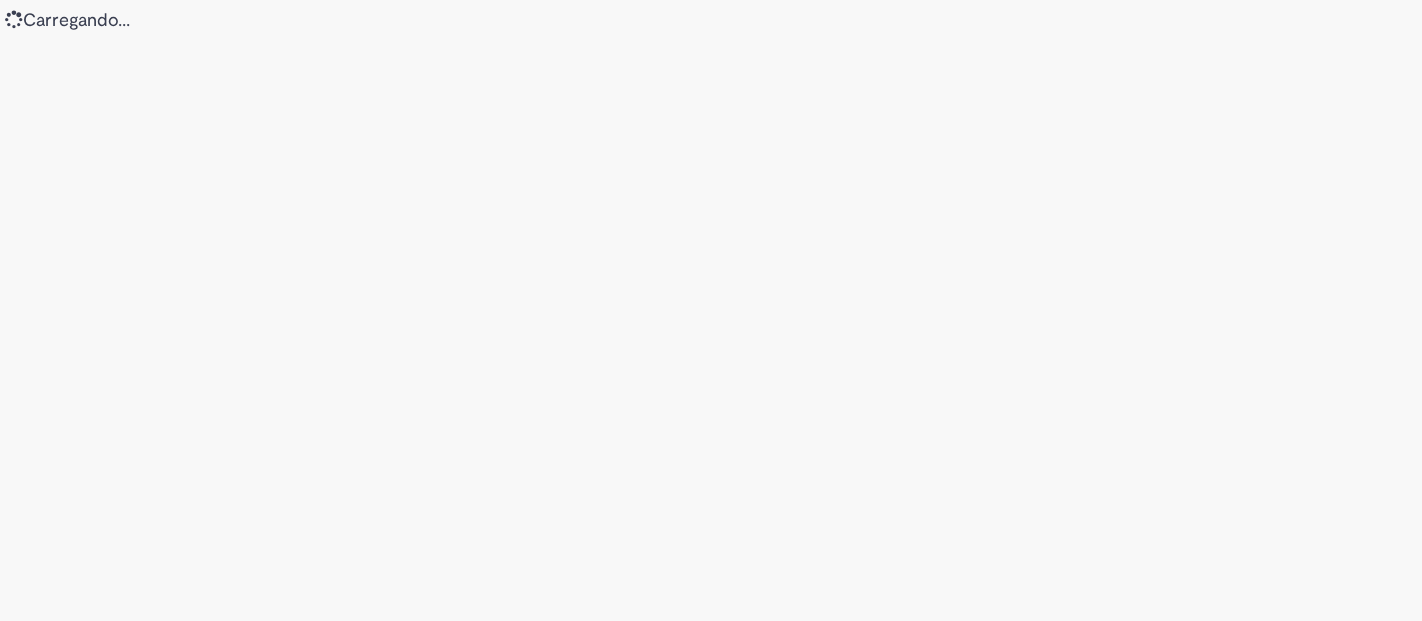 scroll, scrollTop: 0, scrollLeft: 0, axis: both 